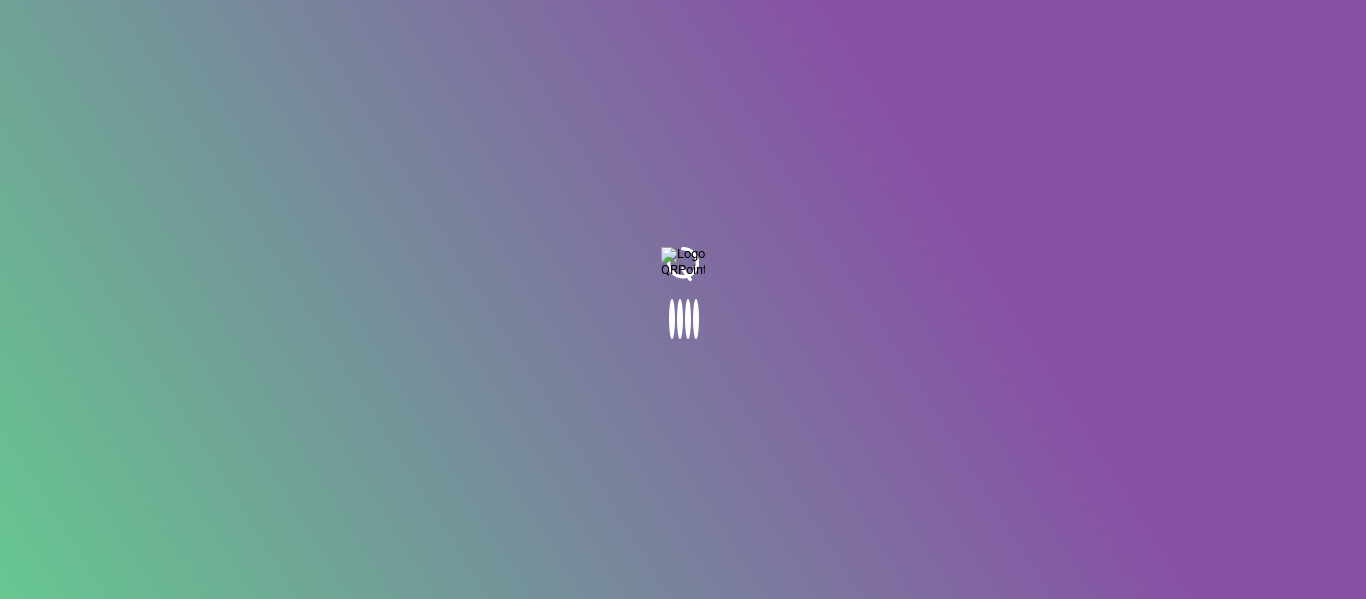 scroll, scrollTop: 0, scrollLeft: 0, axis: both 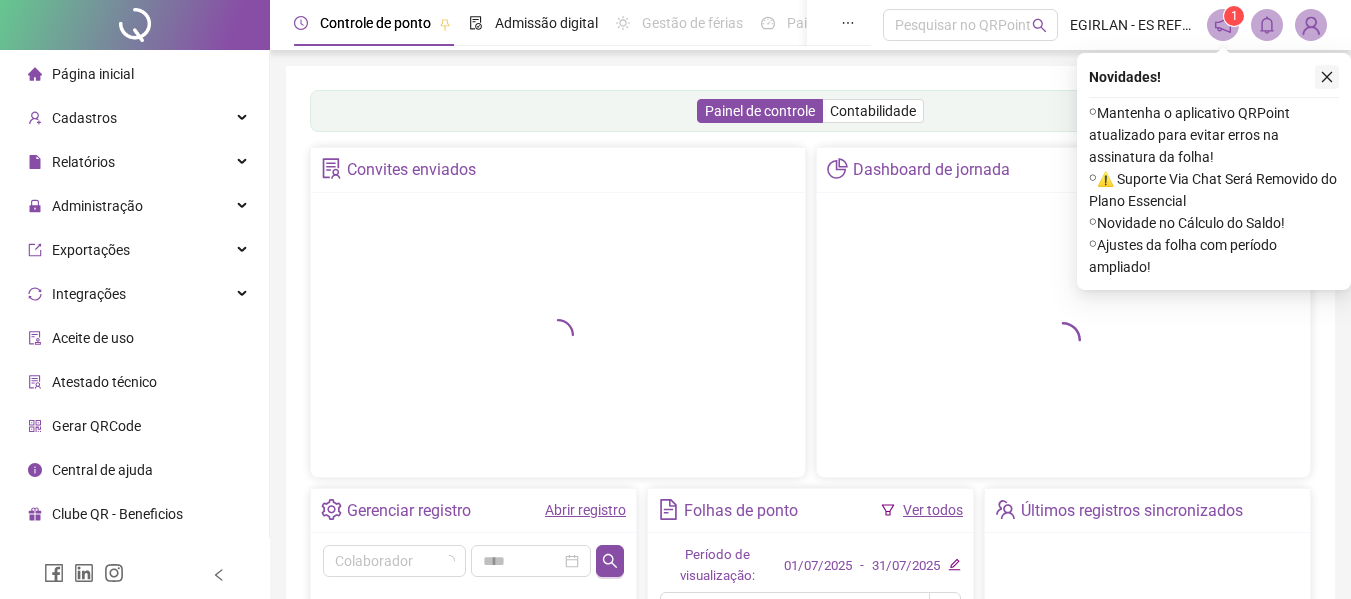 click 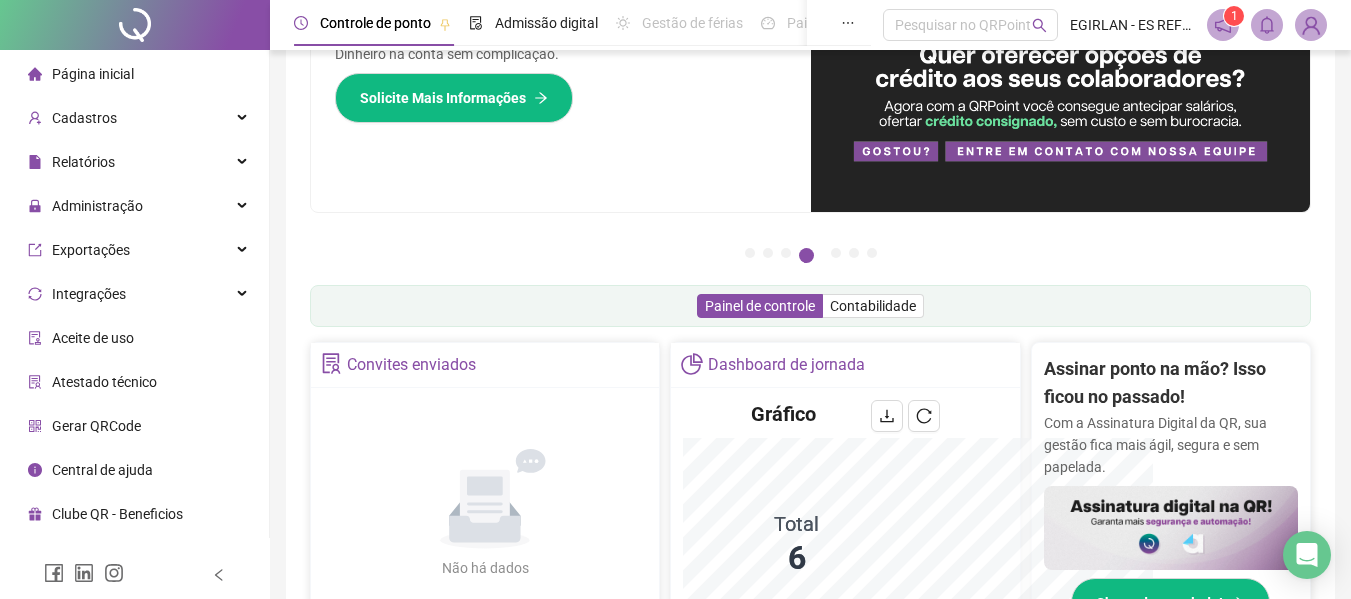scroll, scrollTop: 395, scrollLeft: 0, axis: vertical 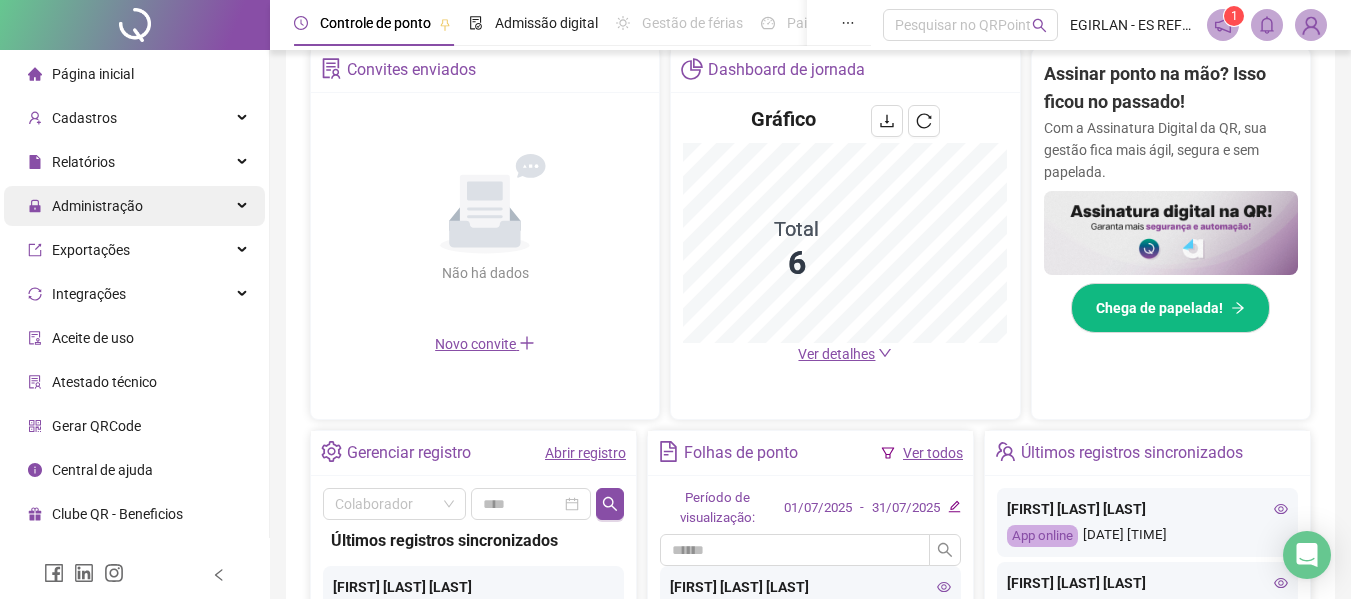 click on "Administração" at bounding box center [134, 206] 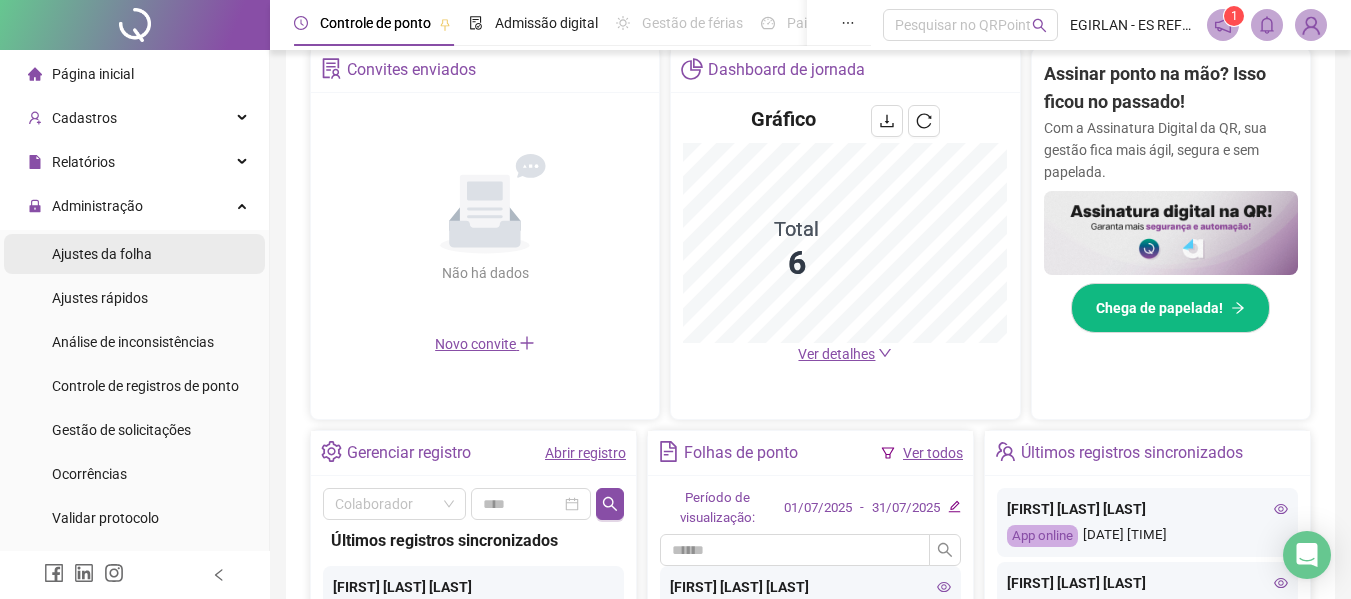click on "Ajustes da folha" at bounding box center (134, 254) 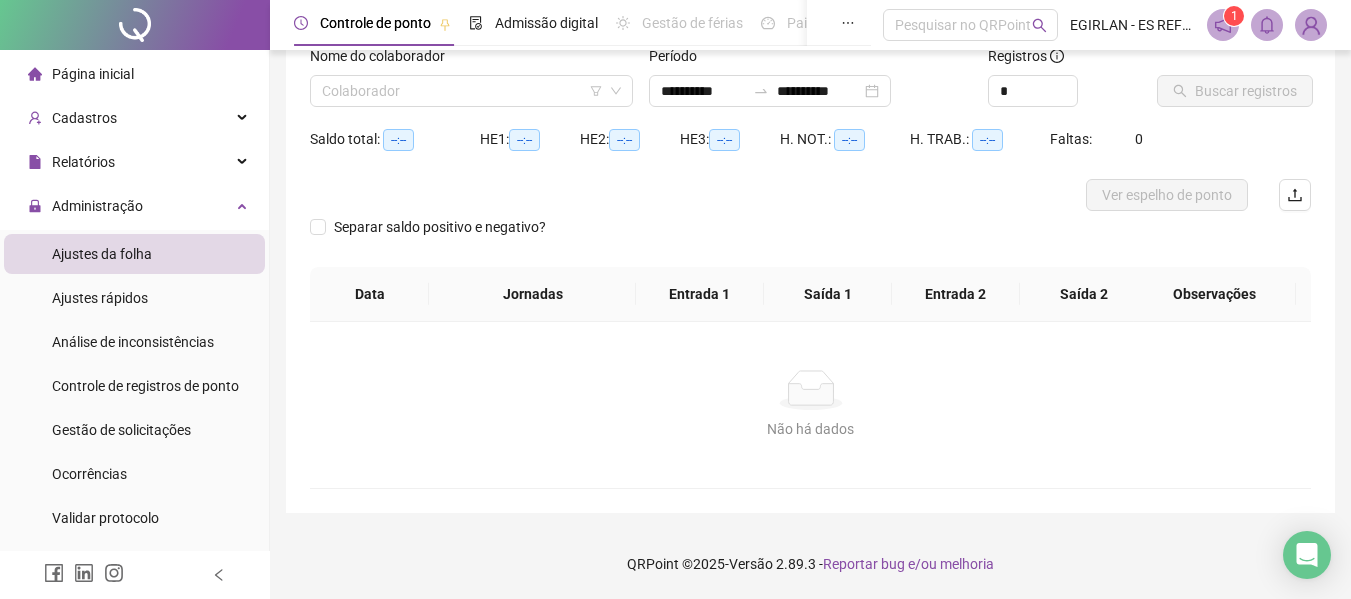 scroll, scrollTop: 139, scrollLeft: 0, axis: vertical 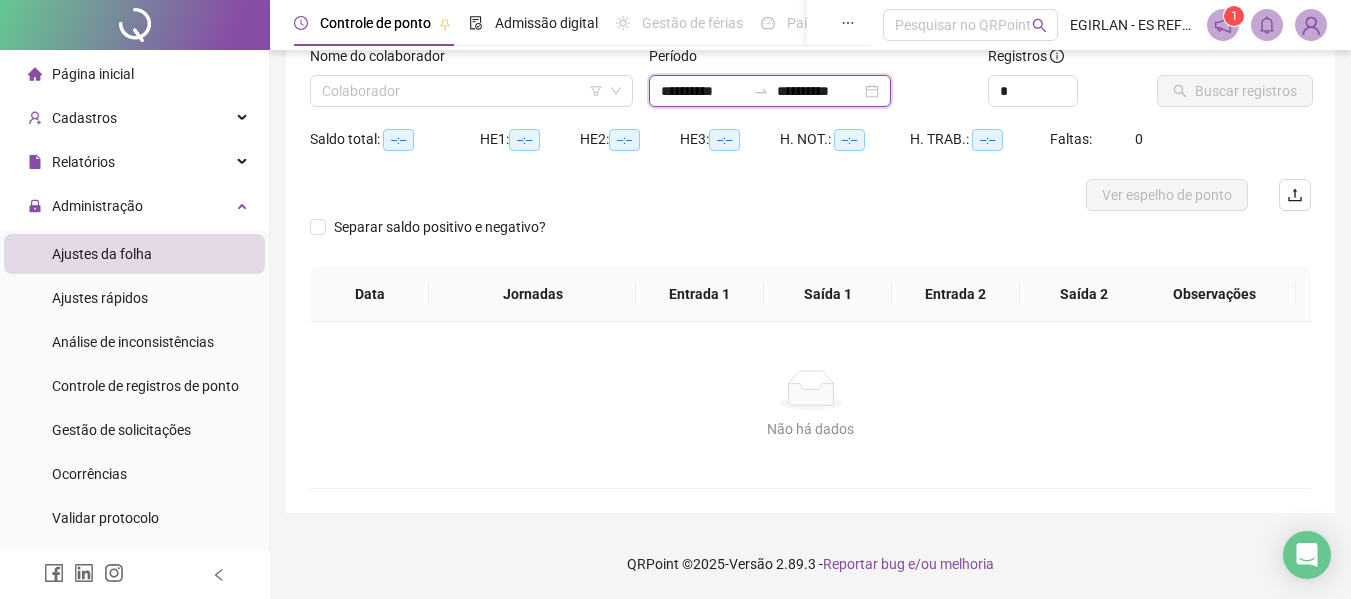 click on "**********" at bounding box center [703, 91] 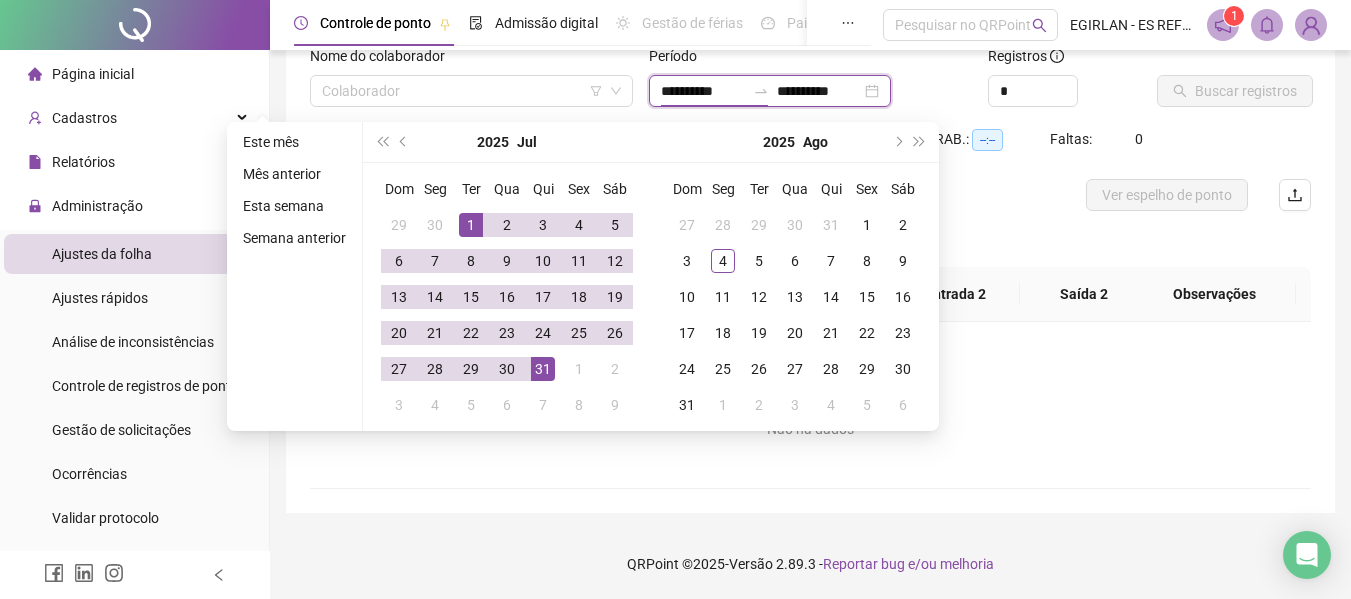 type on "**********" 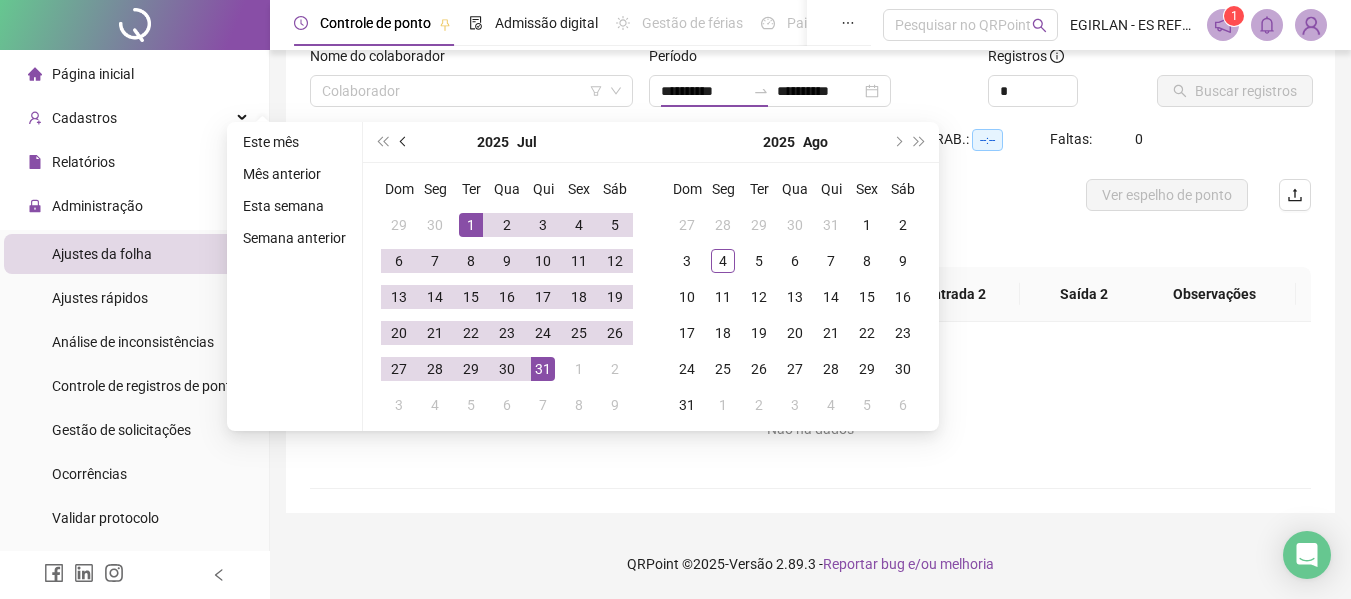 click at bounding box center [404, 142] 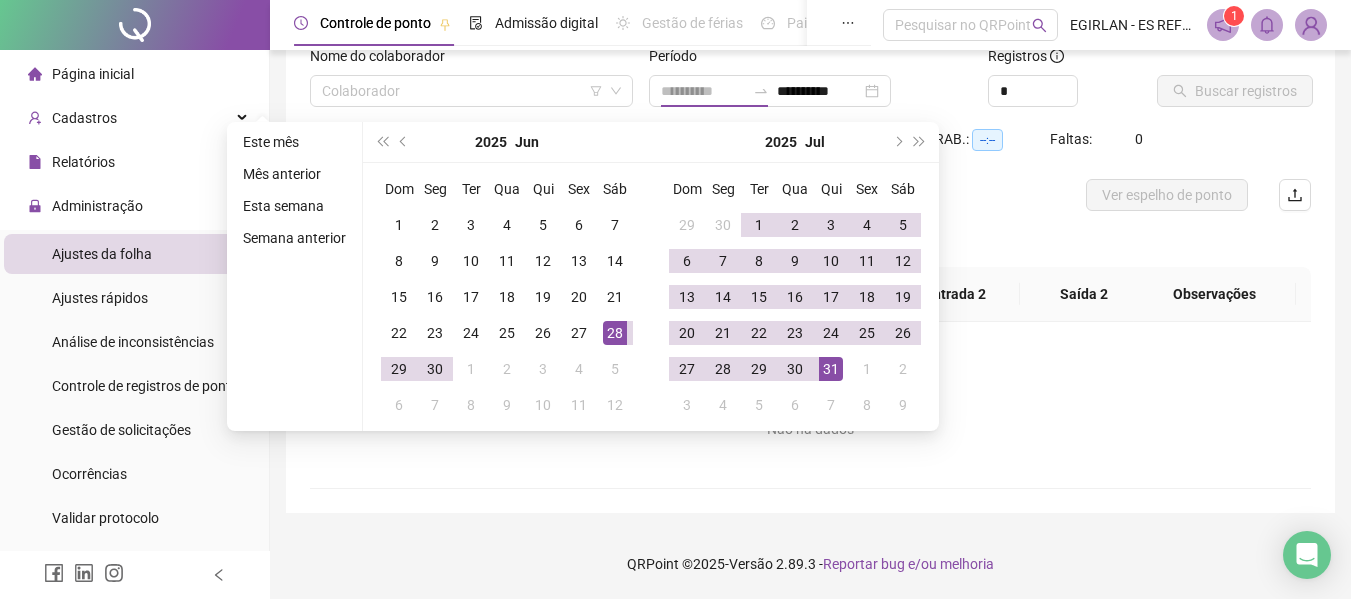 type on "**********" 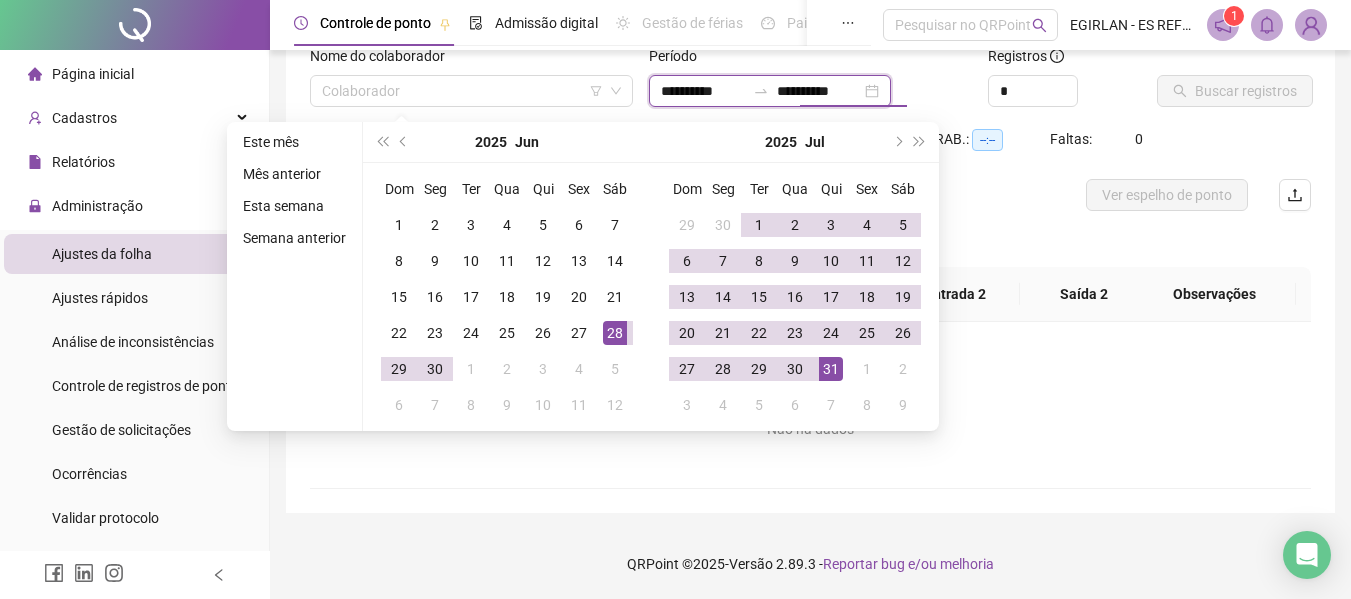 click on "**********" at bounding box center [819, 91] 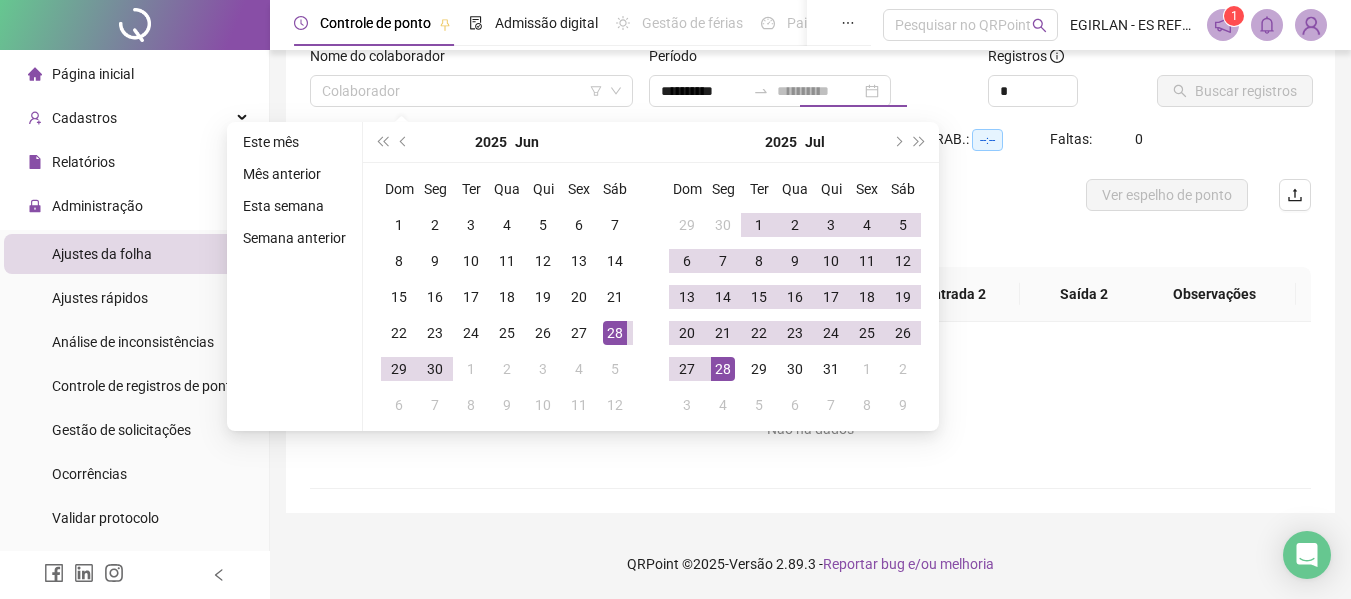click on "28" at bounding box center (723, 369) 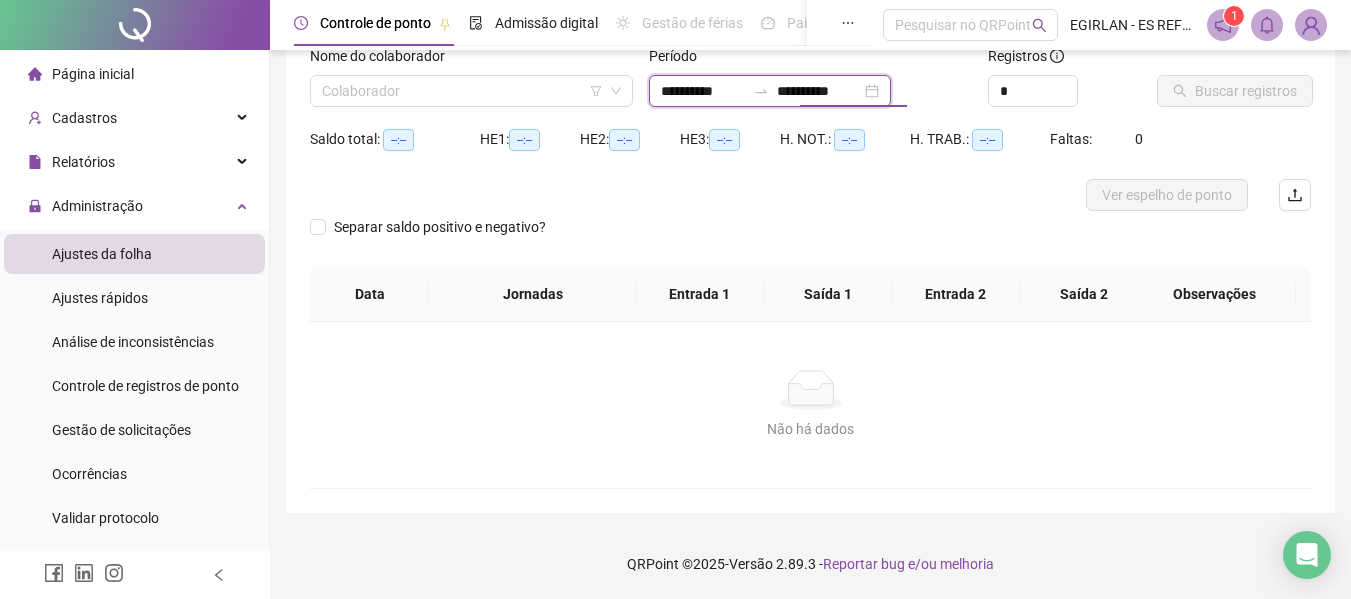 click on "**********" at bounding box center (819, 91) 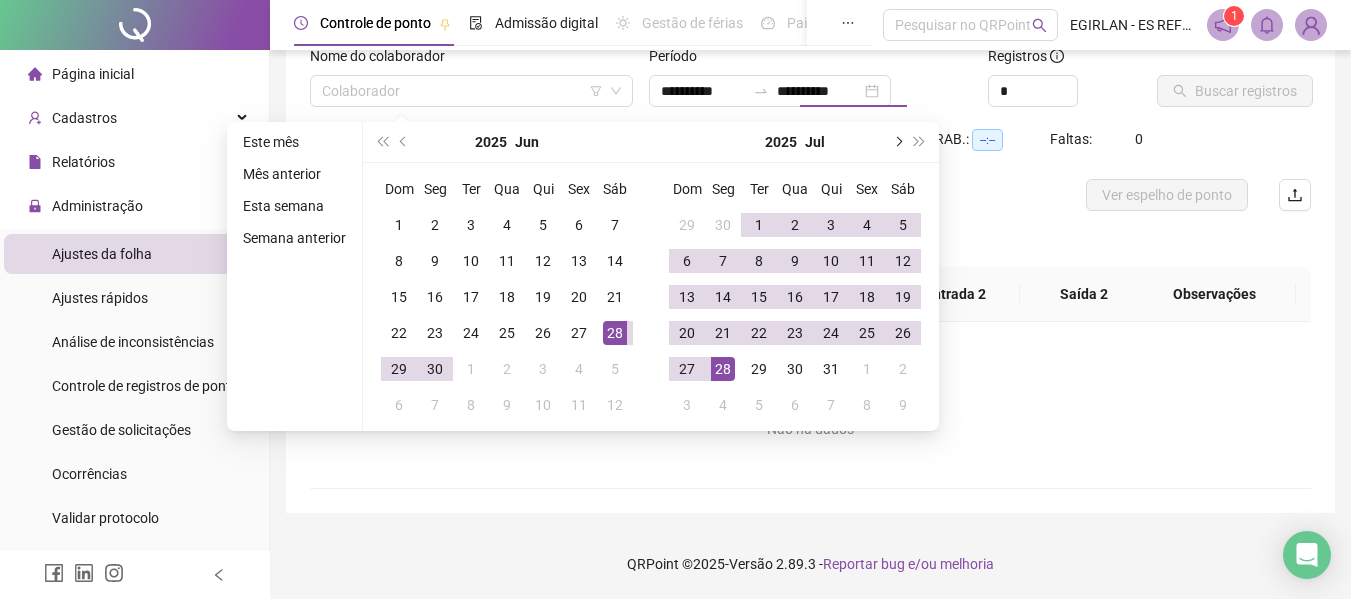click at bounding box center (897, 142) 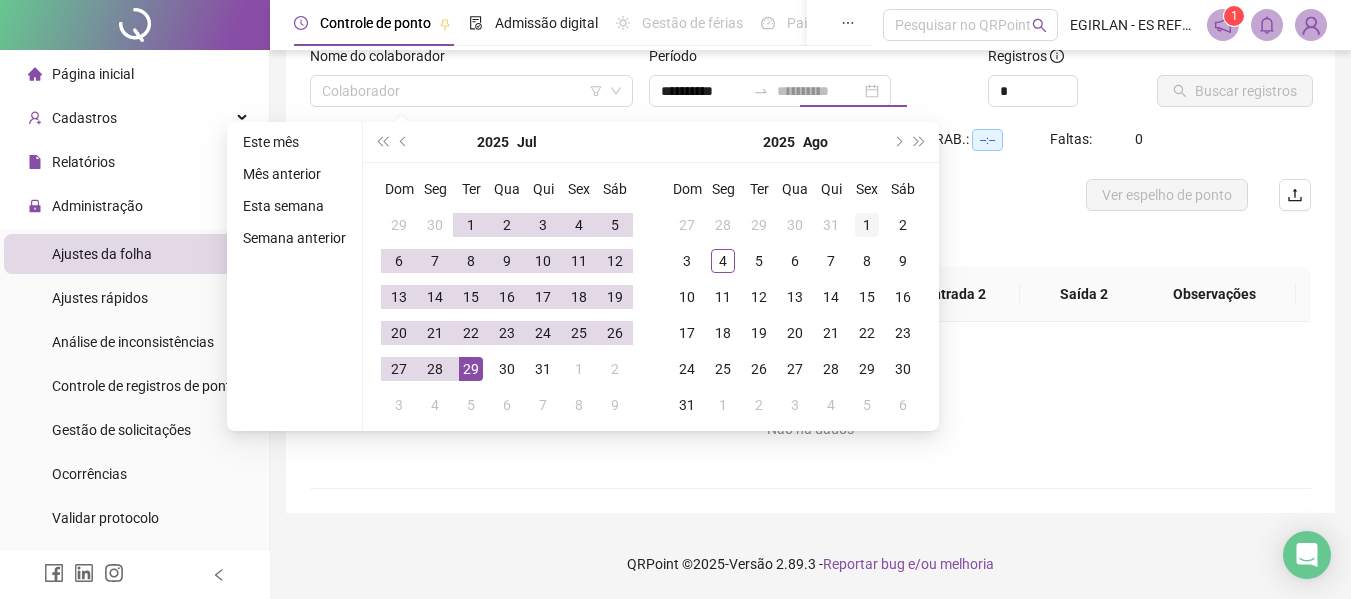 type on "**********" 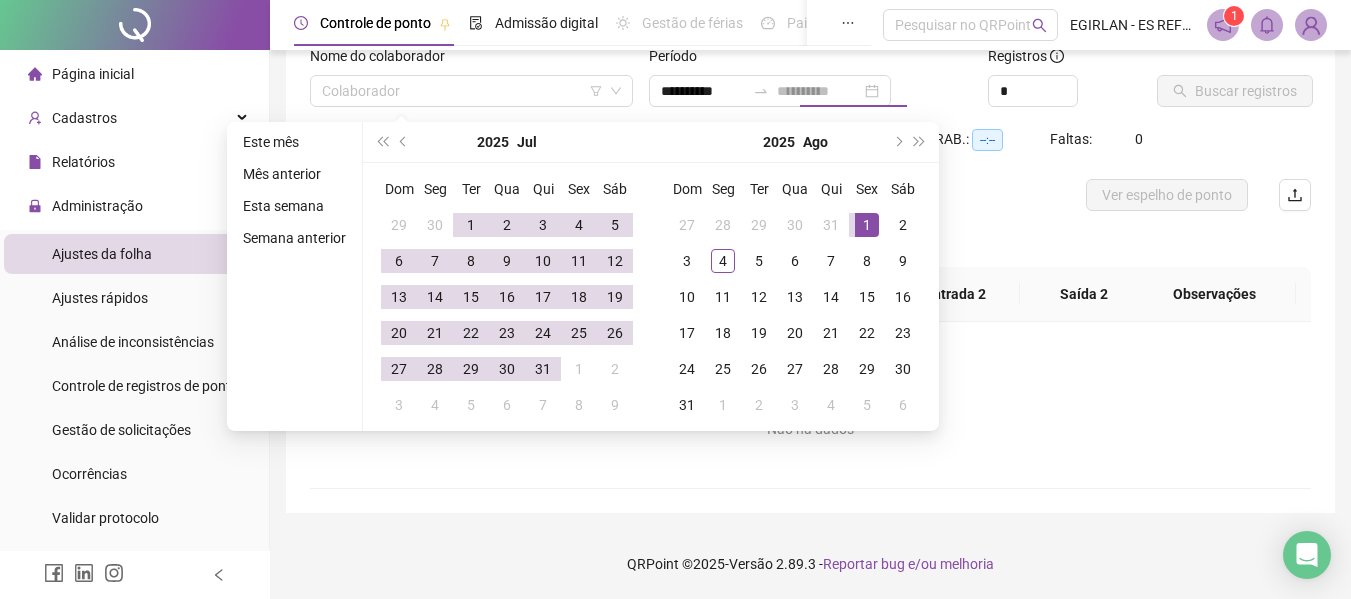 click on "1" at bounding box center (867, 225) 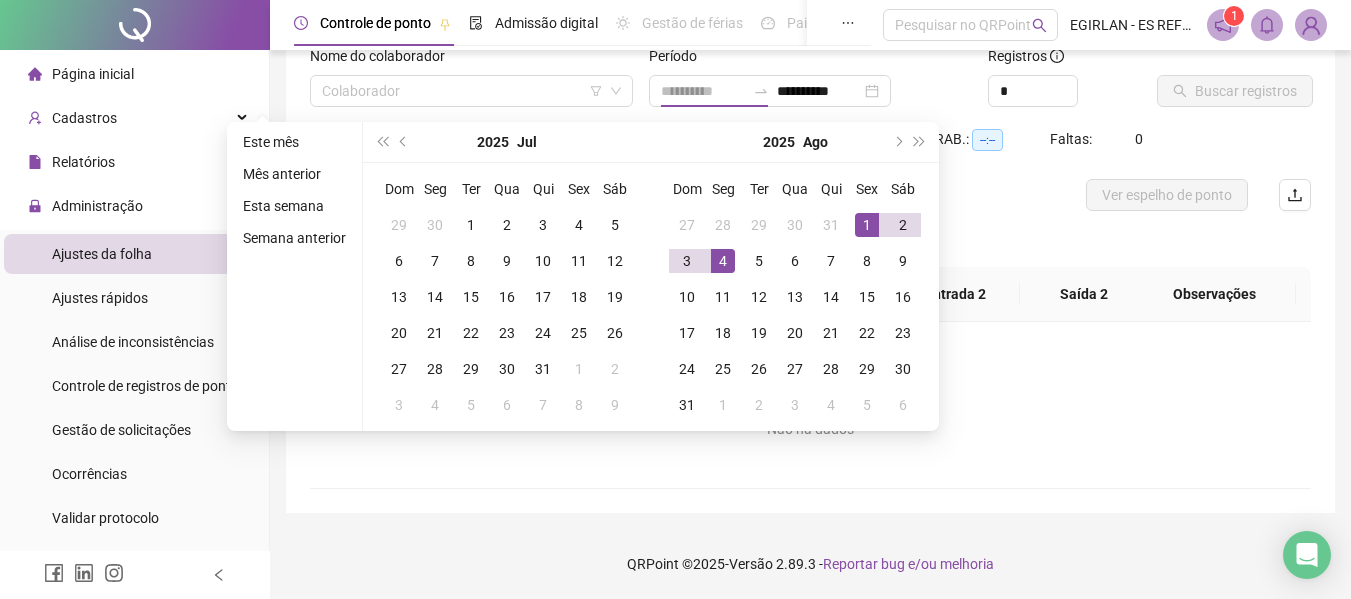 click on "4" at bounding box center (723, 261) 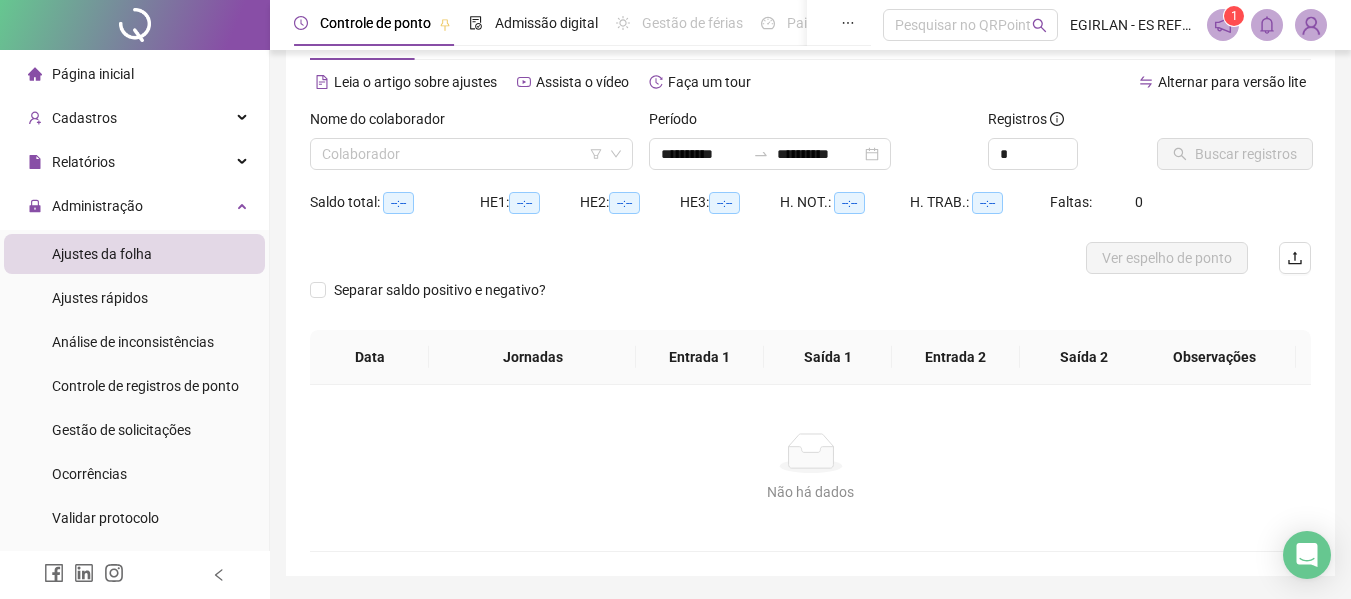 scroll, scrollTop: 0, scrollLeft: 0, axis: both 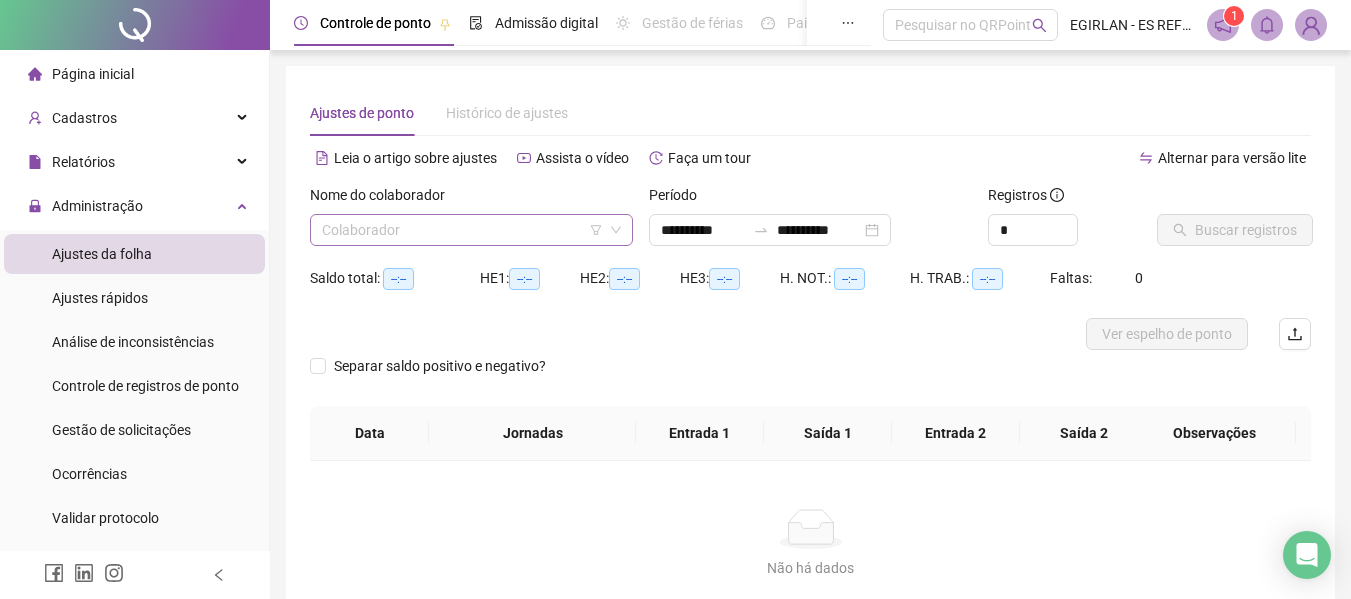 click at bounding box center [471, 230] 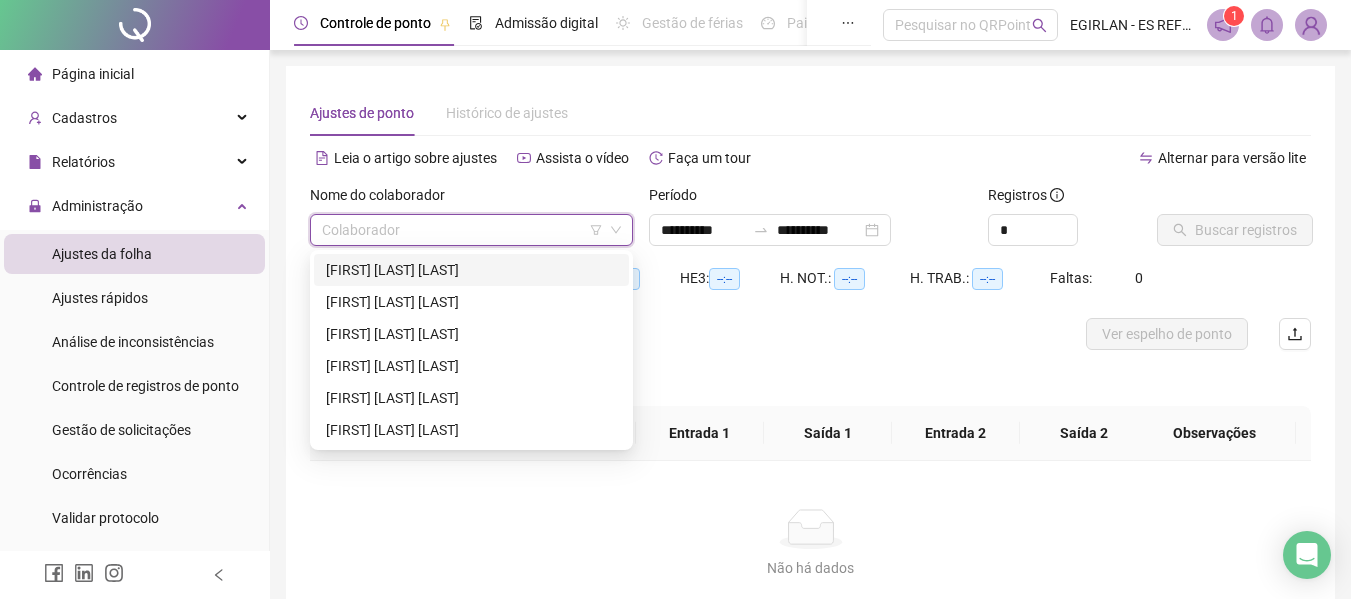 click on "[FIRST] [LAST] [LAST]" at bounding box center (471, 270) 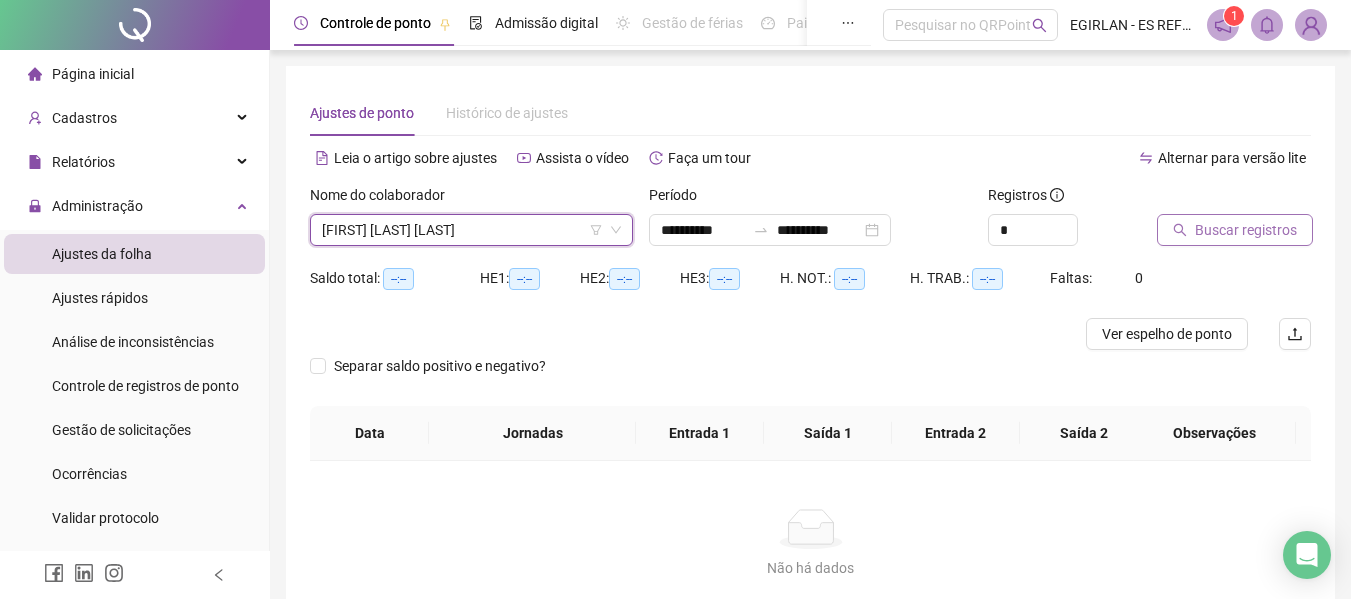 click on "Buscar registros" at bounding box center [1246, 230] 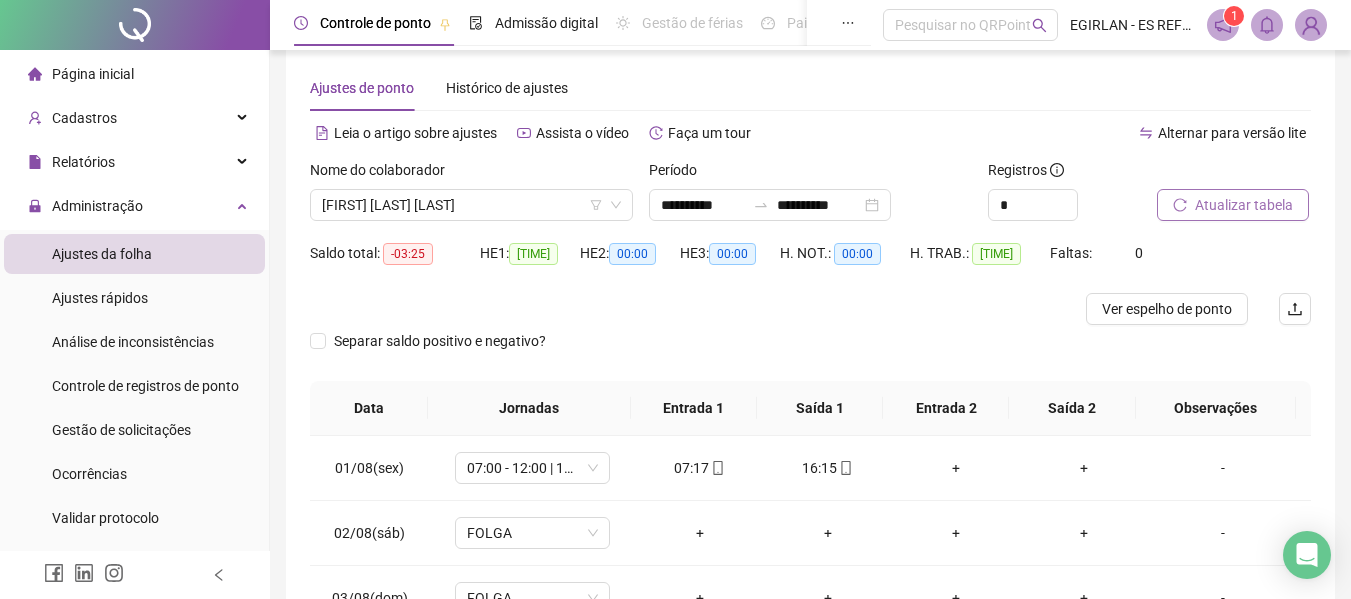 scroll, scrollTop: 0, scrollLeft: 0, axis: both 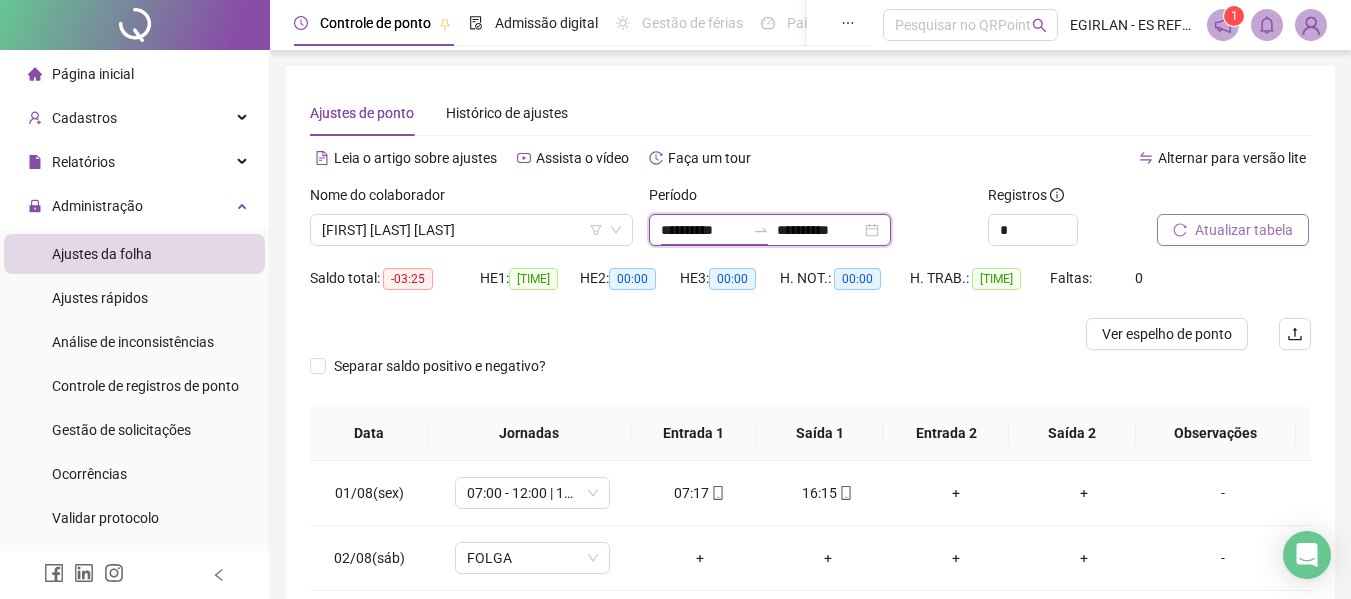 click on "**********" at bounding box center [703, 230] 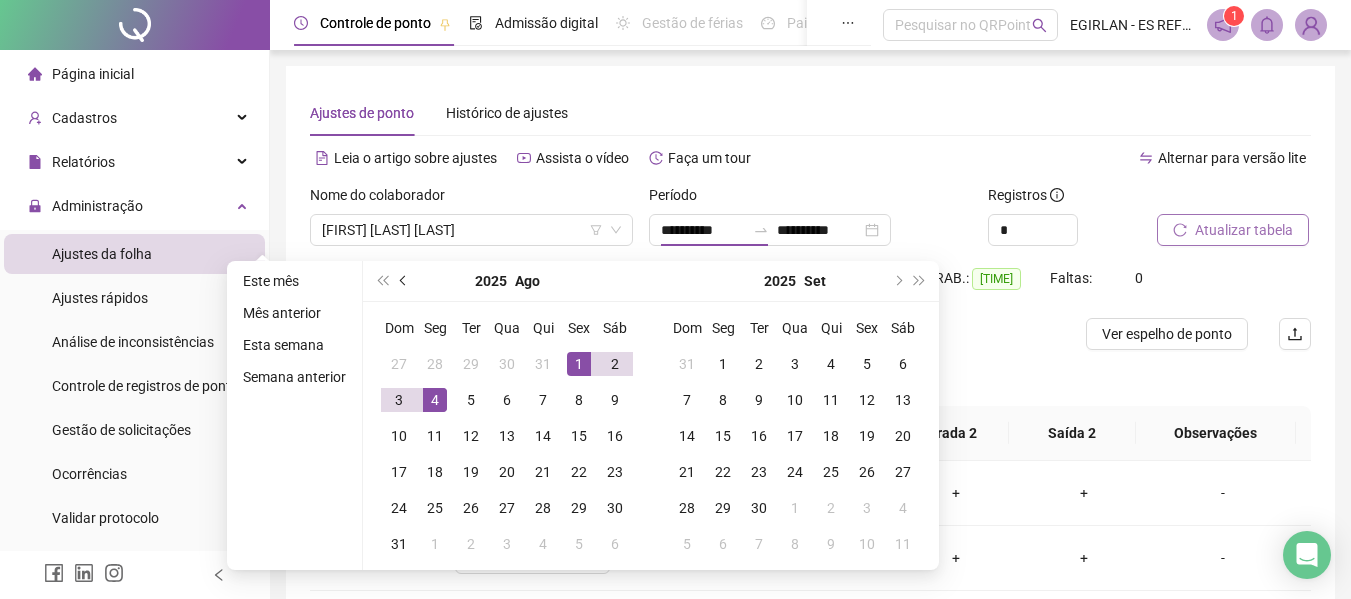 click at bounding box center (405, 281) 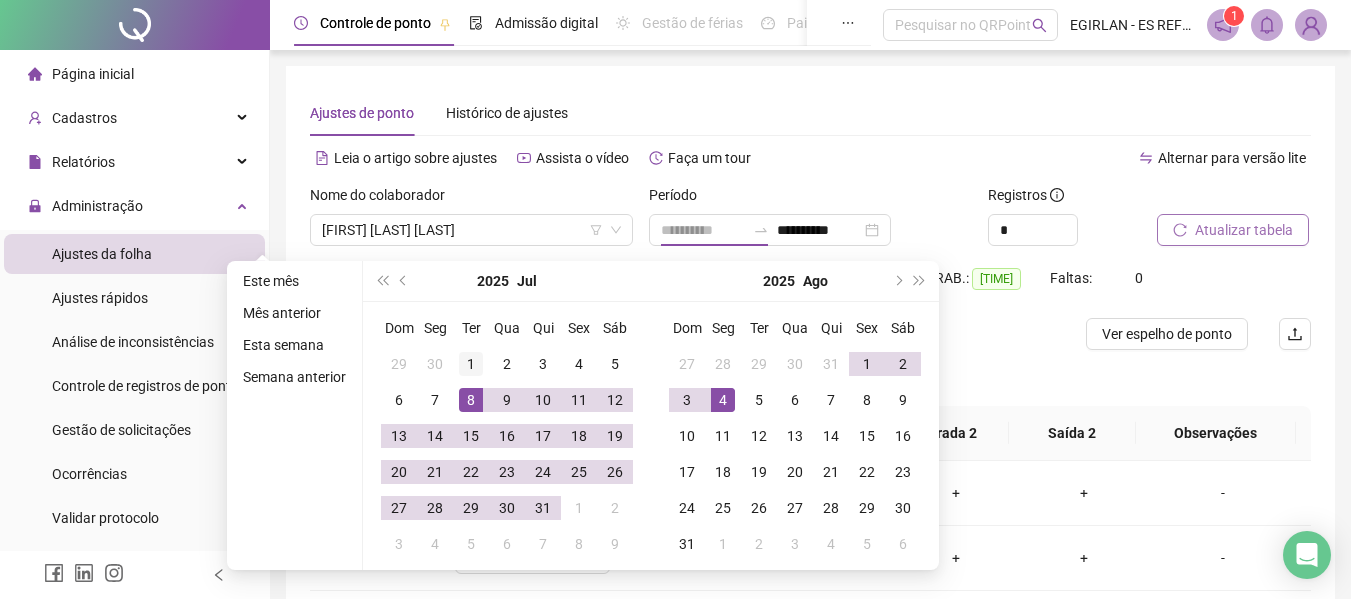 type on "**********" 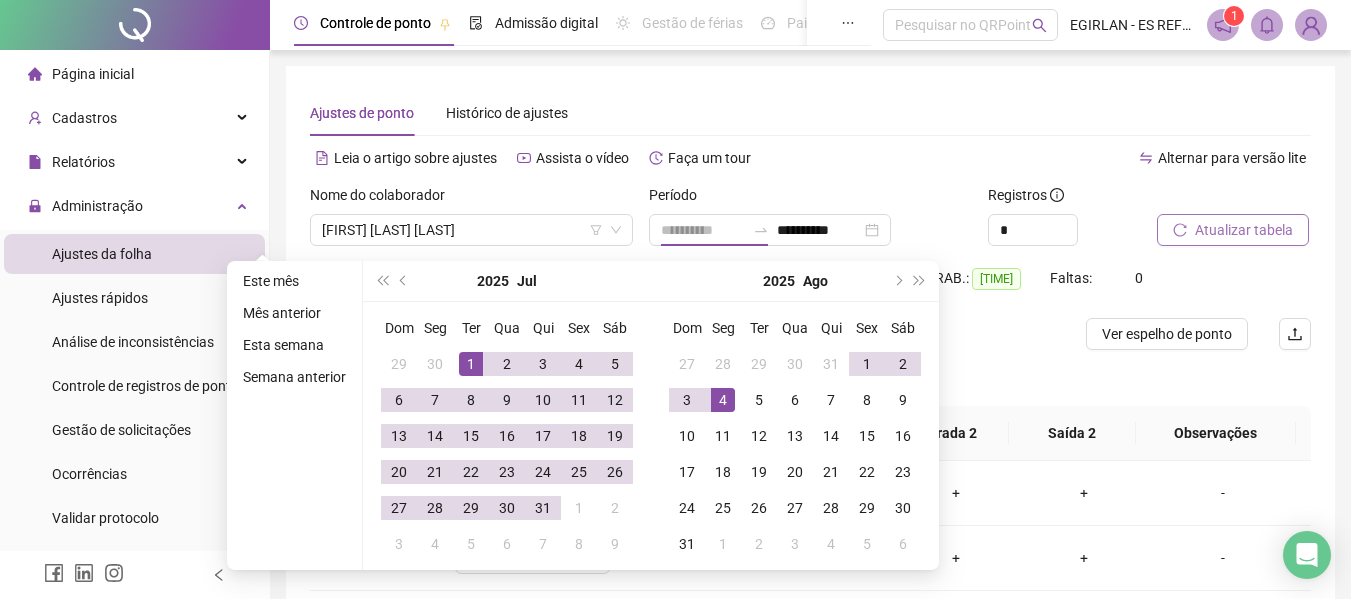 click on "1" at bounding box center (471, 364) 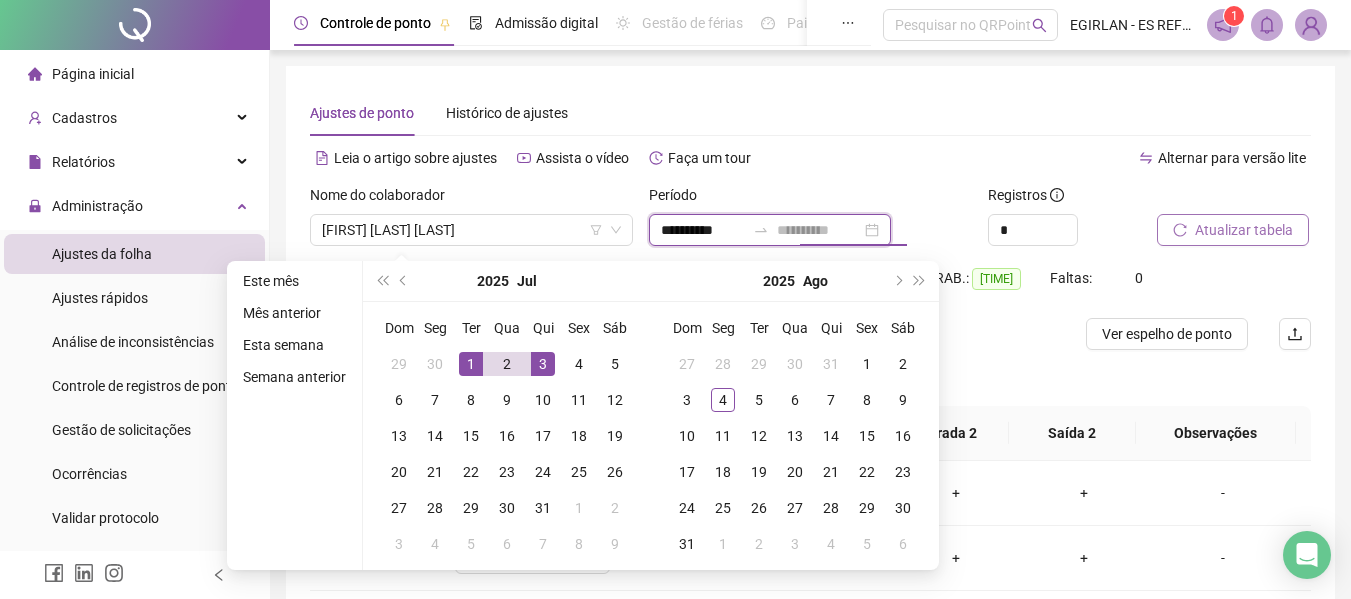 type on "**********" 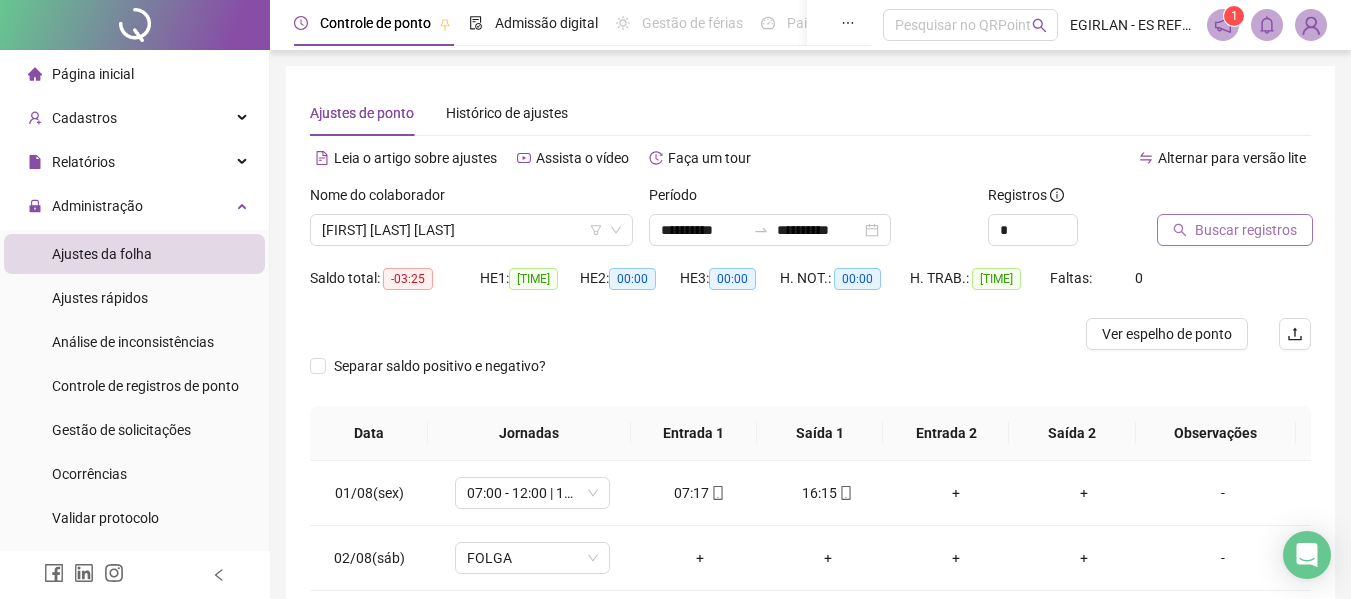 click on "Buscar registros" at bounding box center (1246, 230) 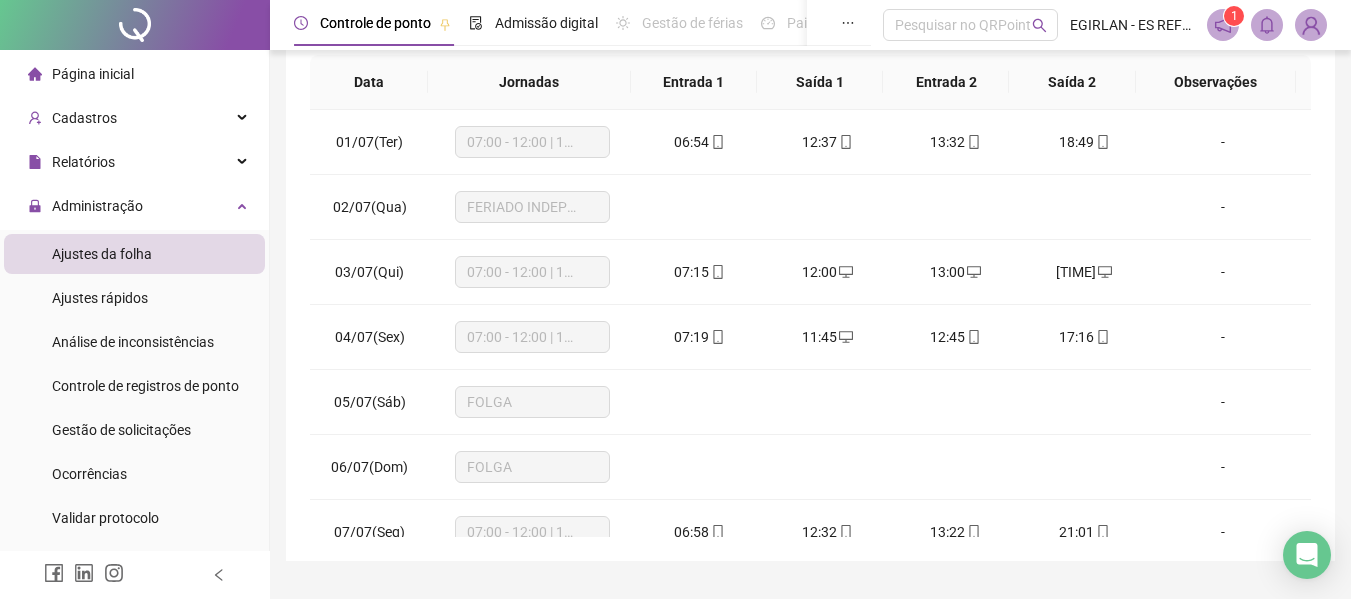 scroll, scrollTop: 399, scrollLeft: 0, axis: vertical 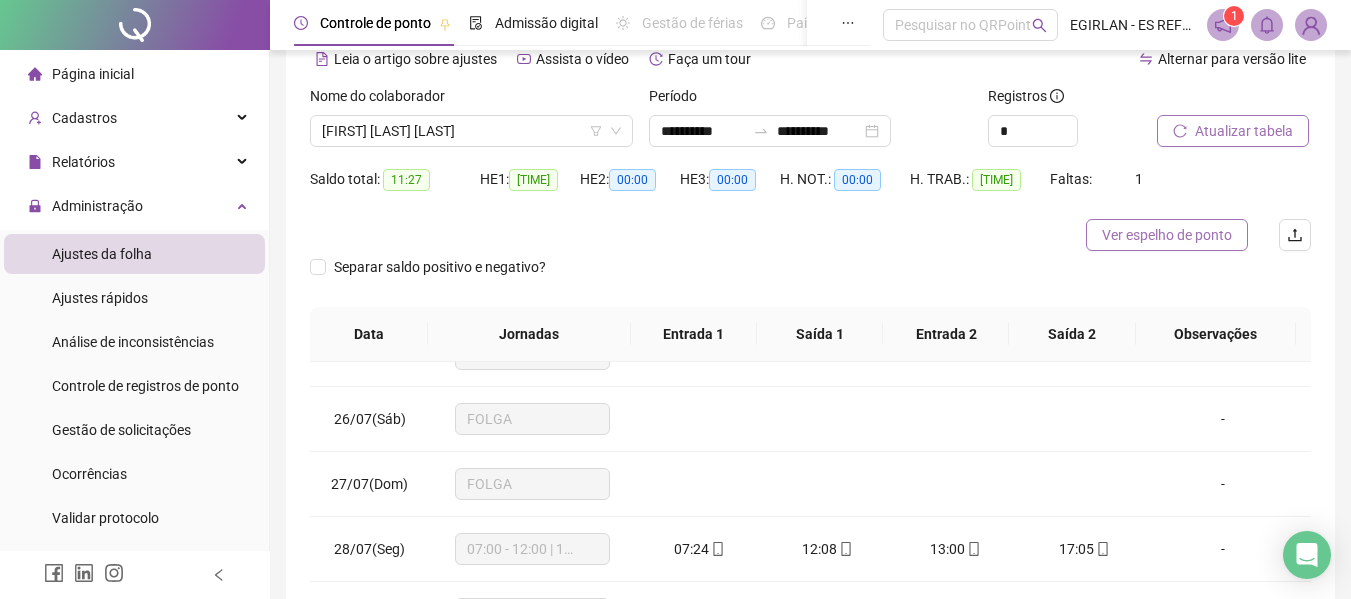 click on "Ver espelho de ponto" at bounding box center (1167, 235) 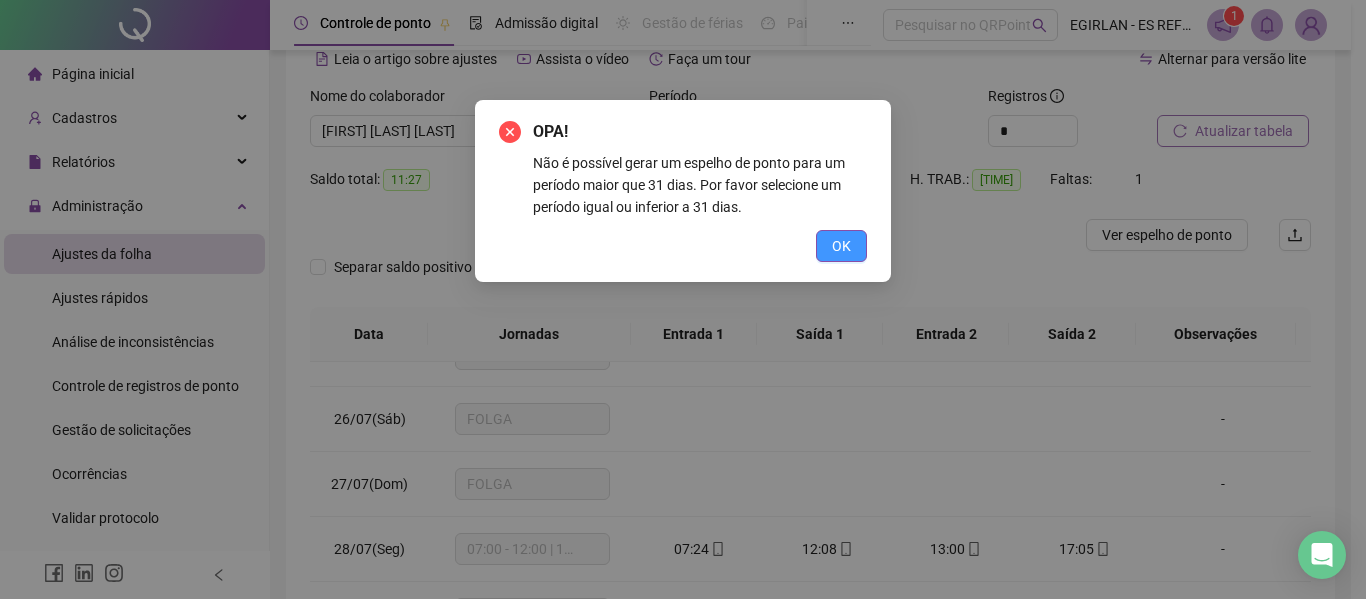 click on "OK" at bounding box center (841, 246) 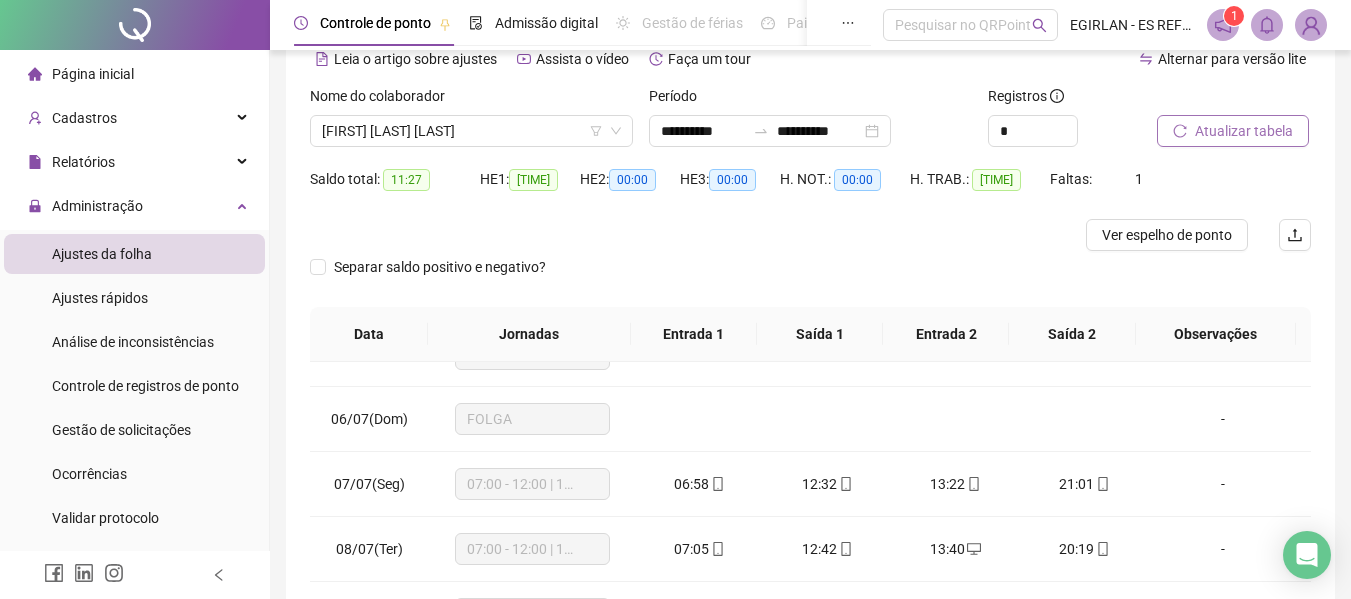 scroll, scrollTop: 0, scrollLeft: 0, axis: both 